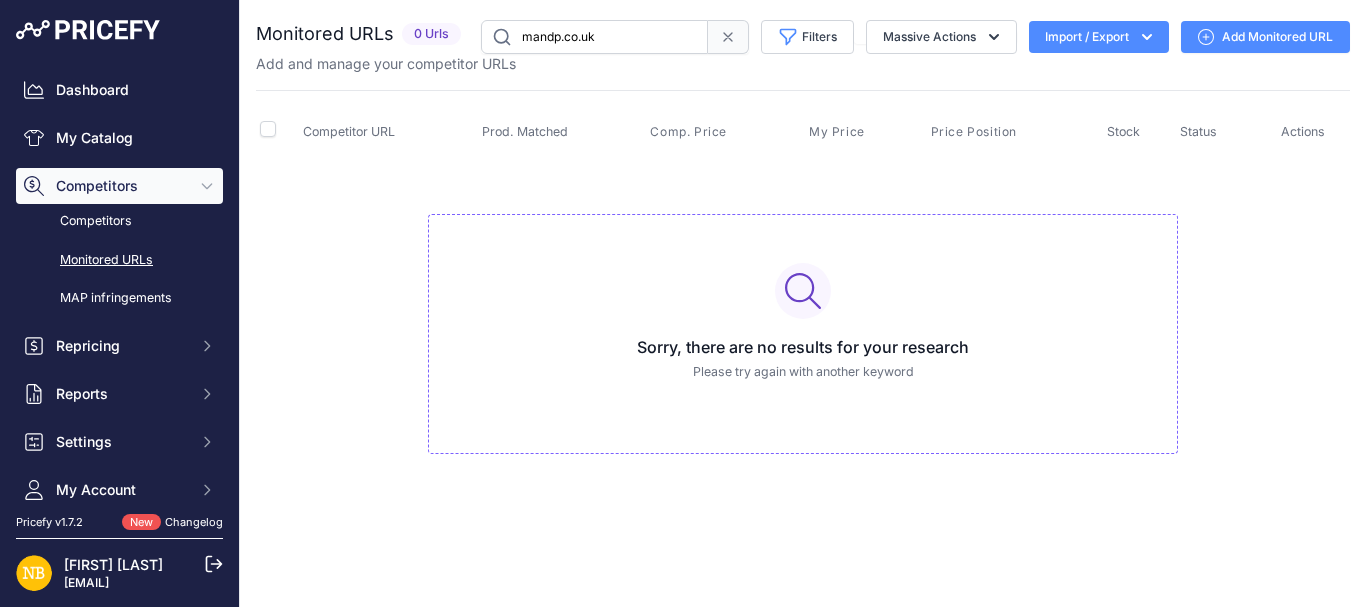 scroll, scrollTop: 0, scrollLeft: 0, axis: both 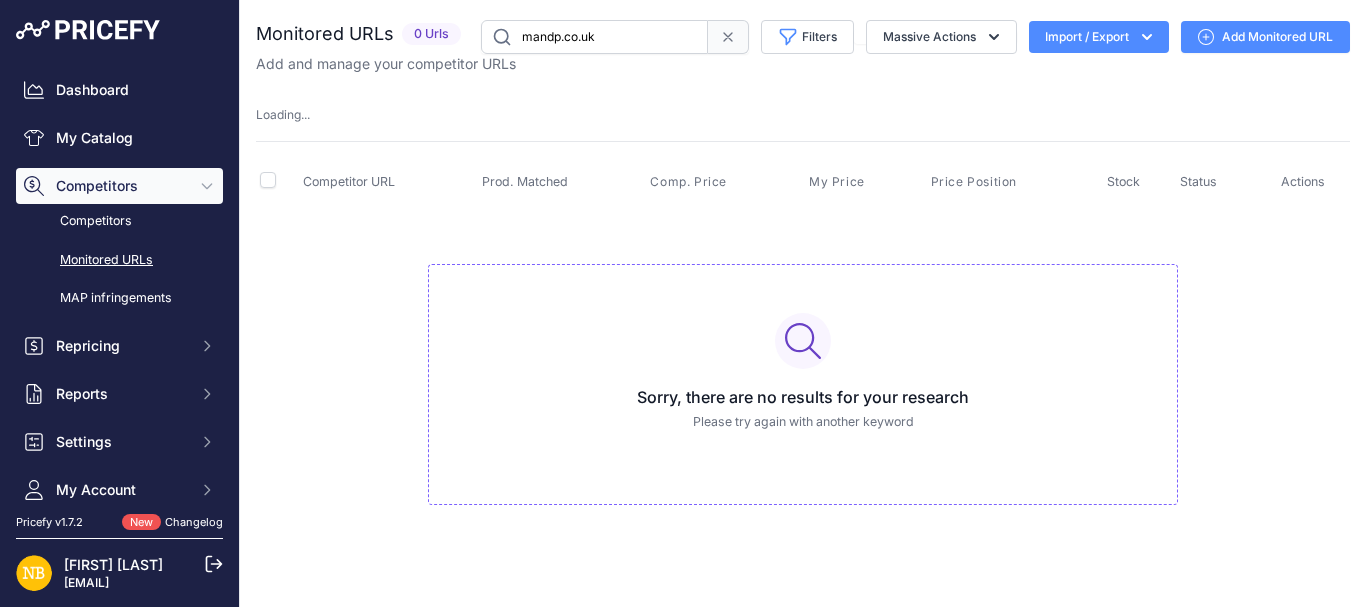 click at bounding box center (728, 37) 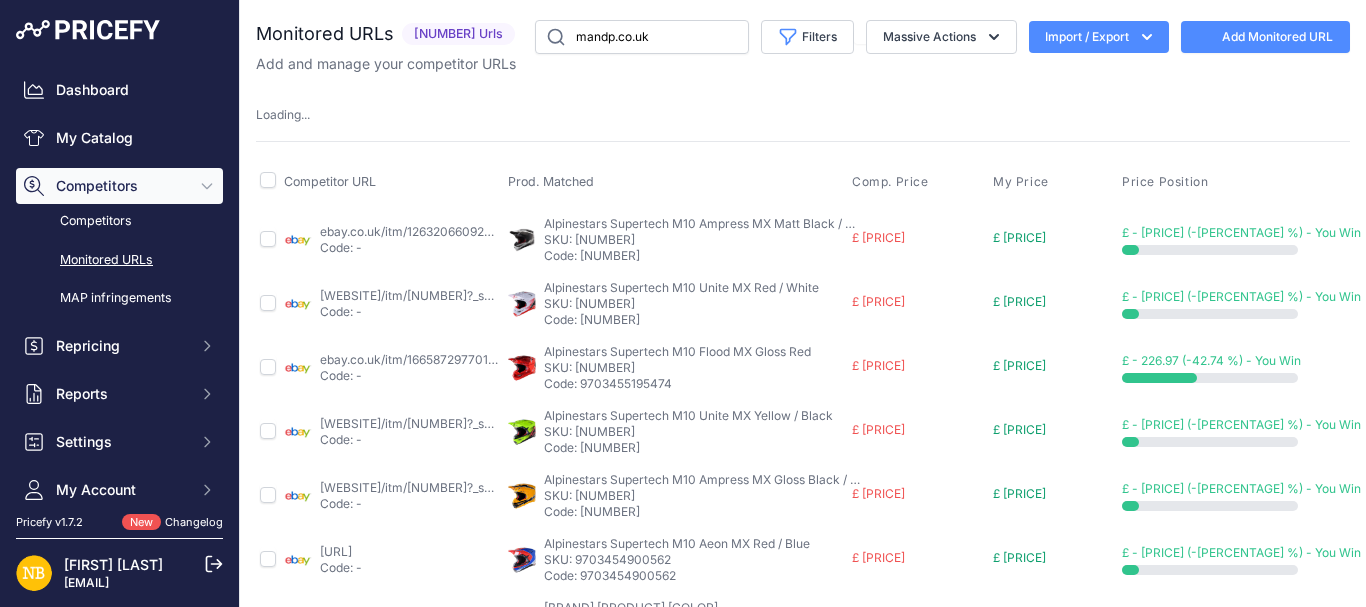 click on "Filters" at bounding box center [801, 37] 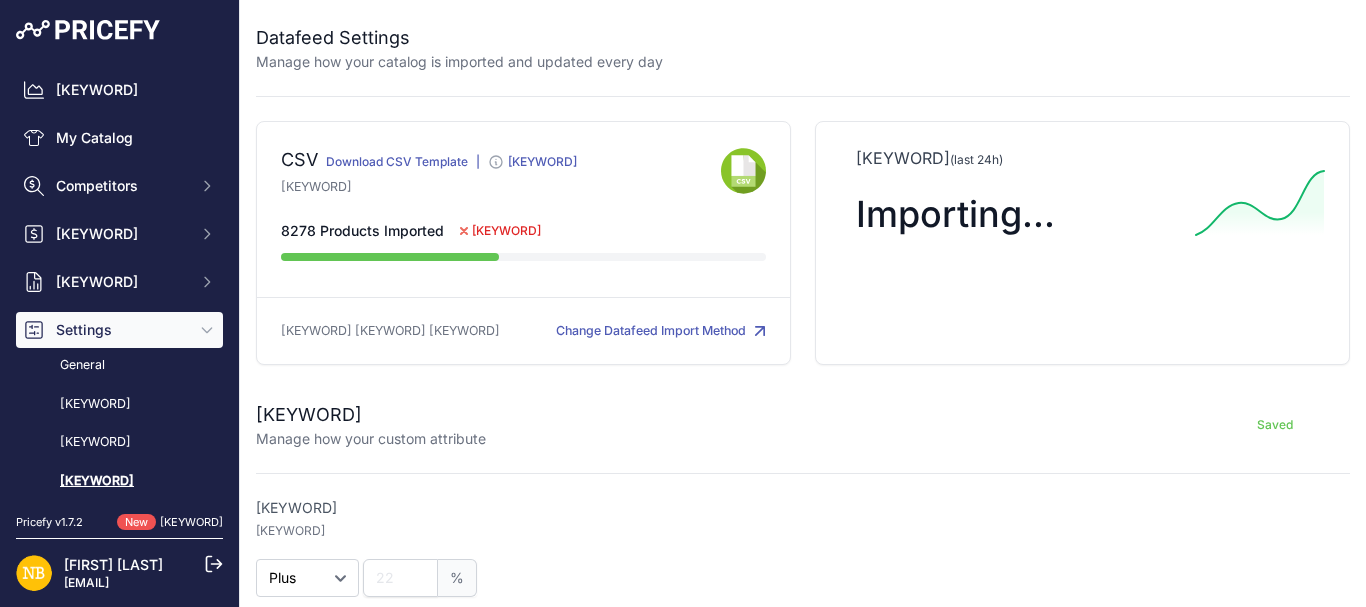 scroll, scrollTop: 0, scrollLeft: 0, axis: both 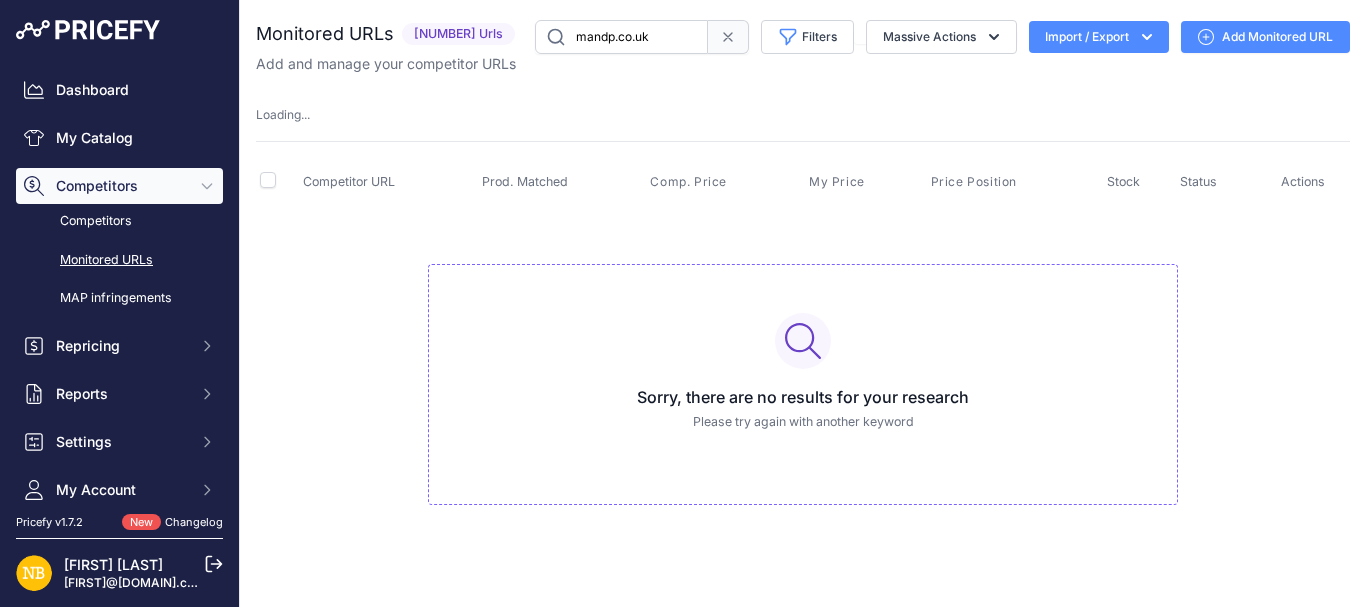click on "mandp.co.uk" at bounding box center [621, 37] 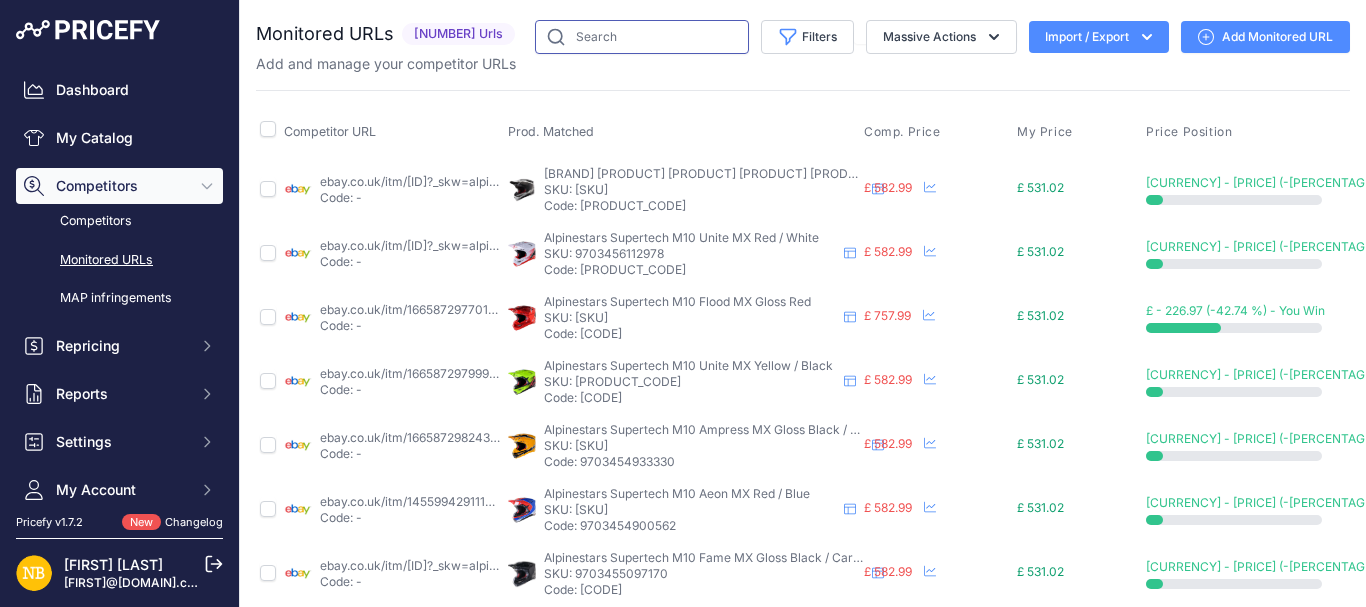 click at bounding box center (642, 37) 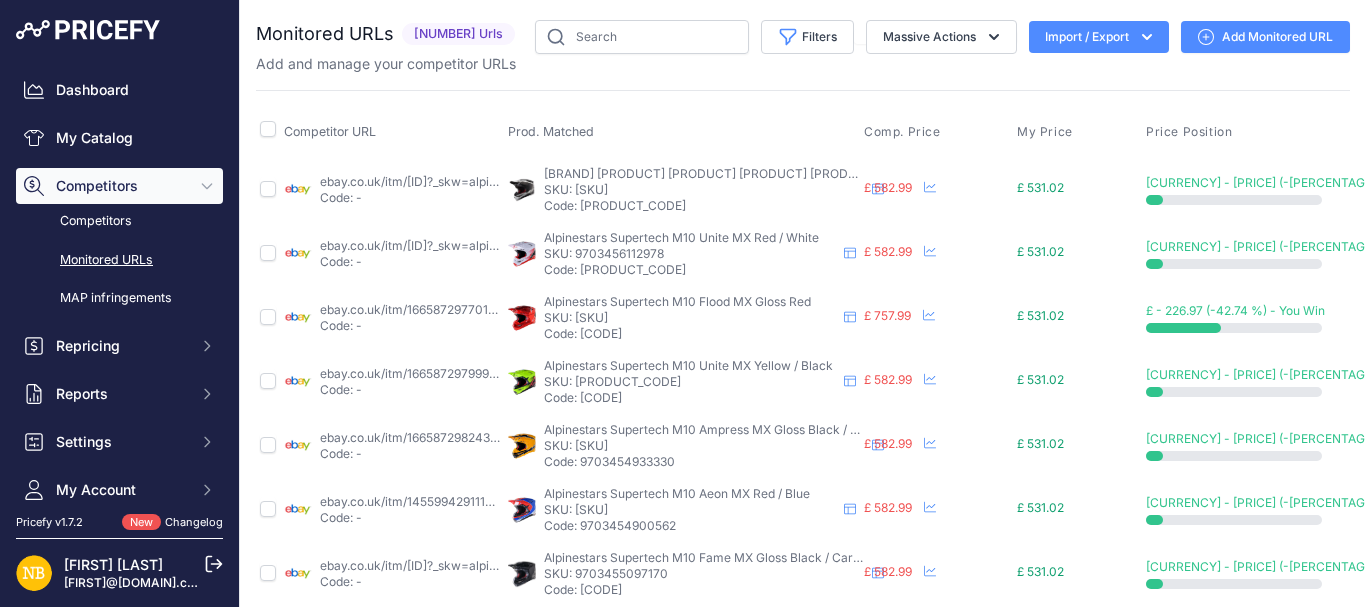 click on "Import / Export" at bounding box center (1099, 37) 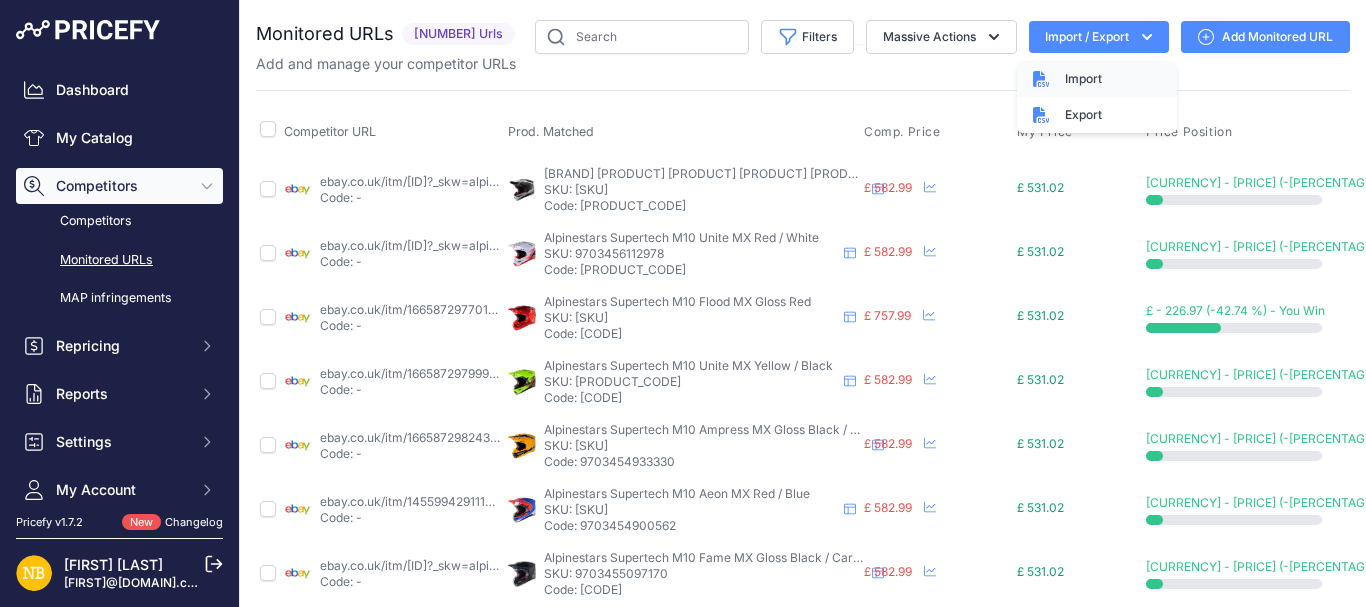click on "Import" at bounding box center [1083, 79] 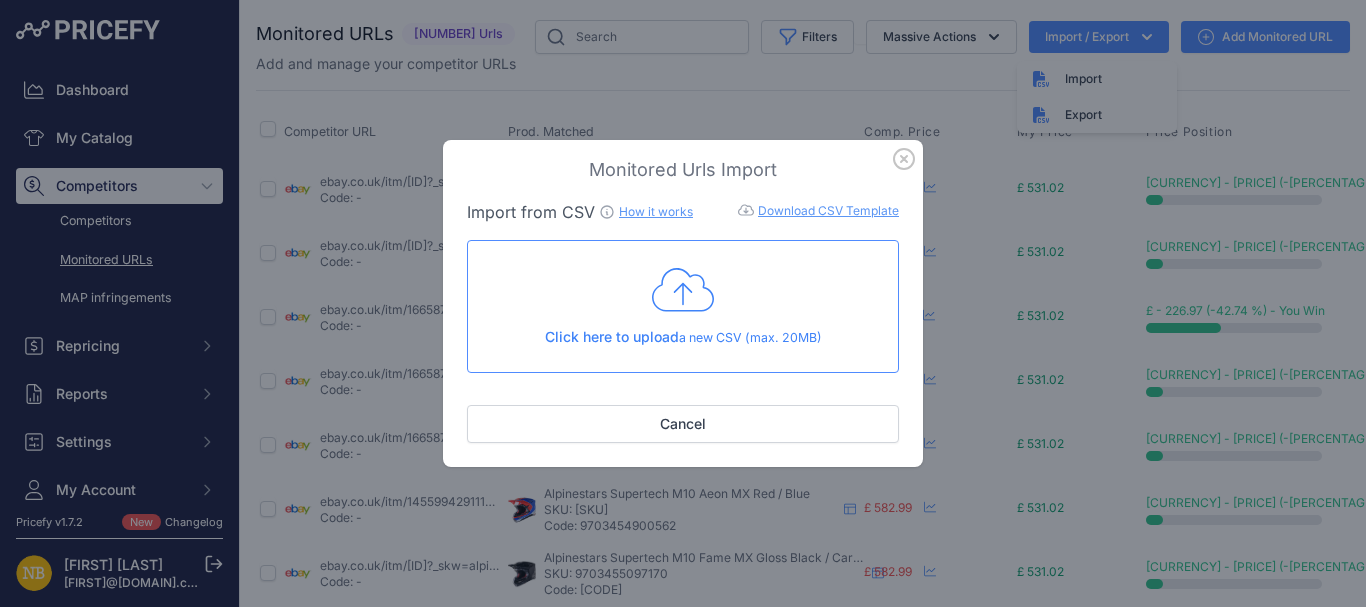 click at bounding box center (683, 290) 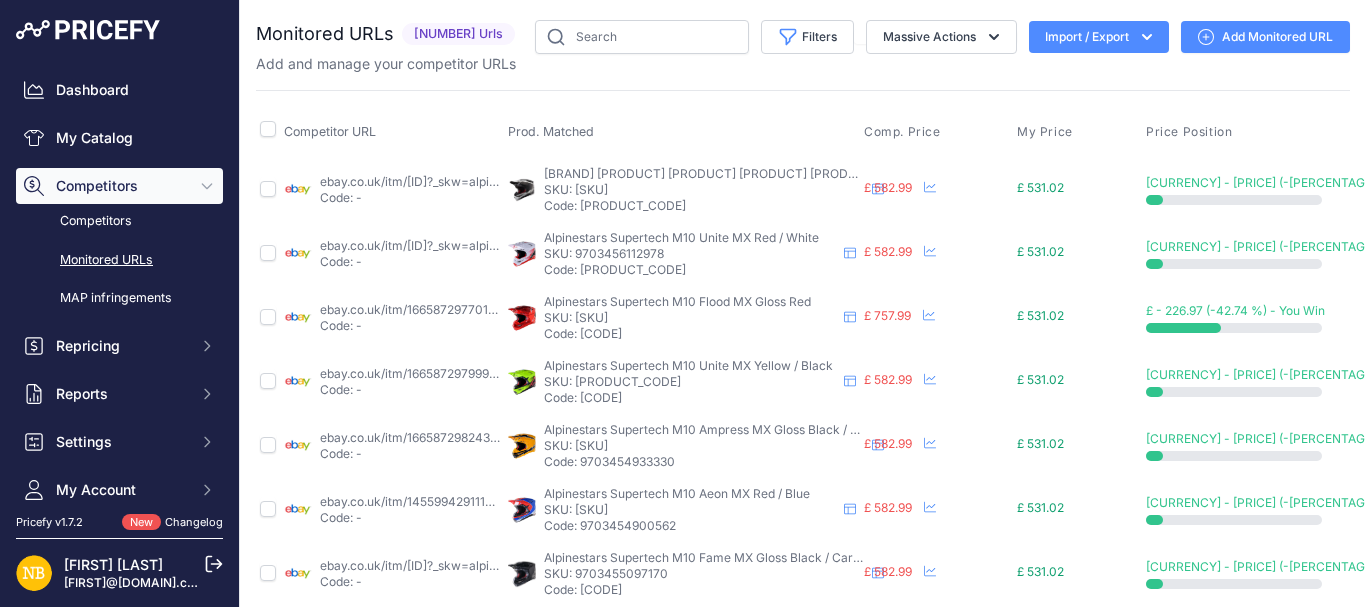 click on "Import / Export" at bounding box center [1099, 37] 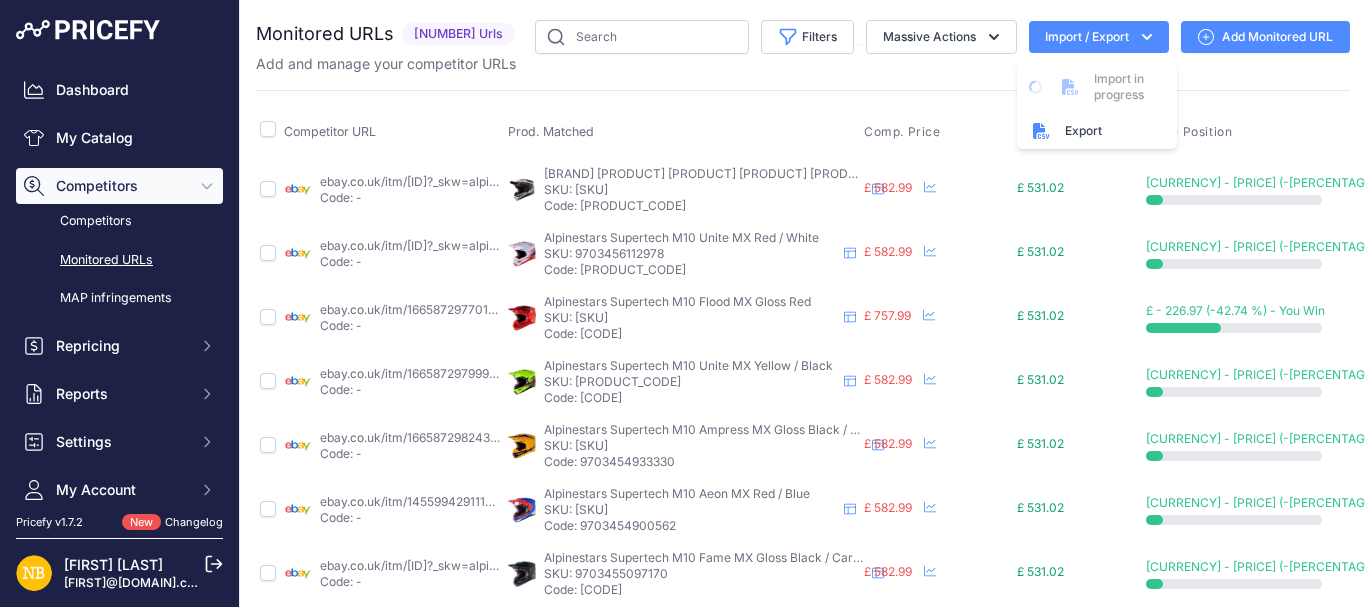 click on "Import / Export" at bounding box center (1099, 37) 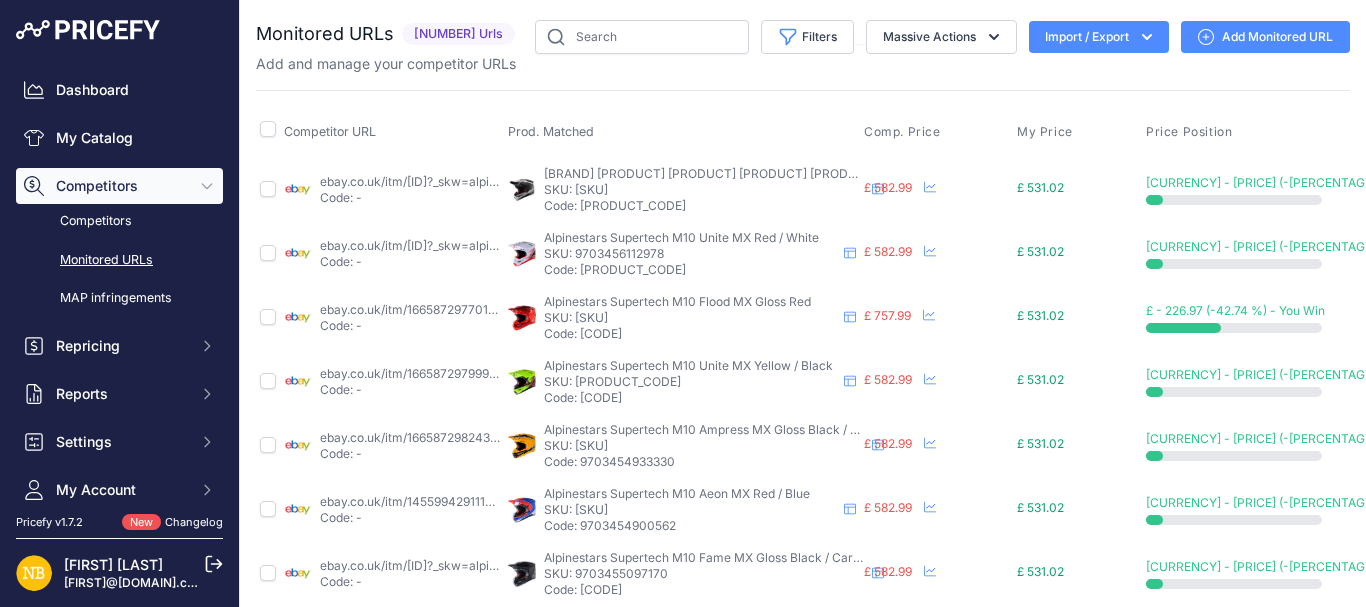 click on "Import / Export" at bounding box center [1099, 37] 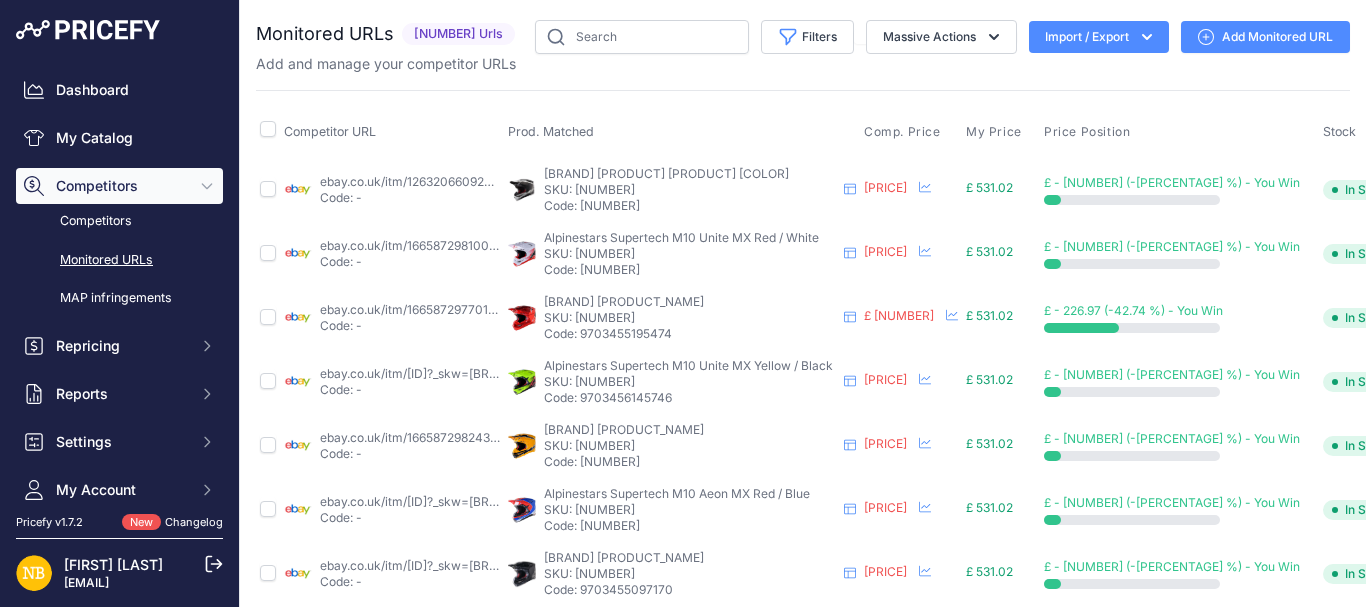 scroll, scrollTop: 0, scrollLeft: 0, axis: both 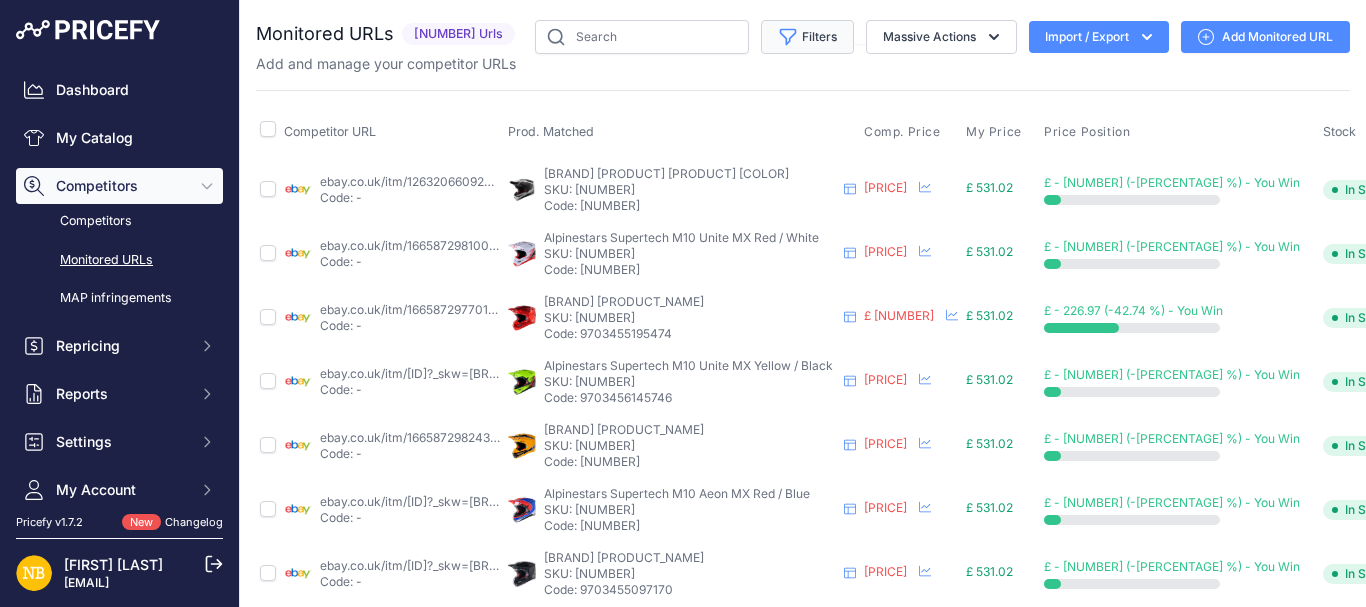 click at bounding box center [788, 37] 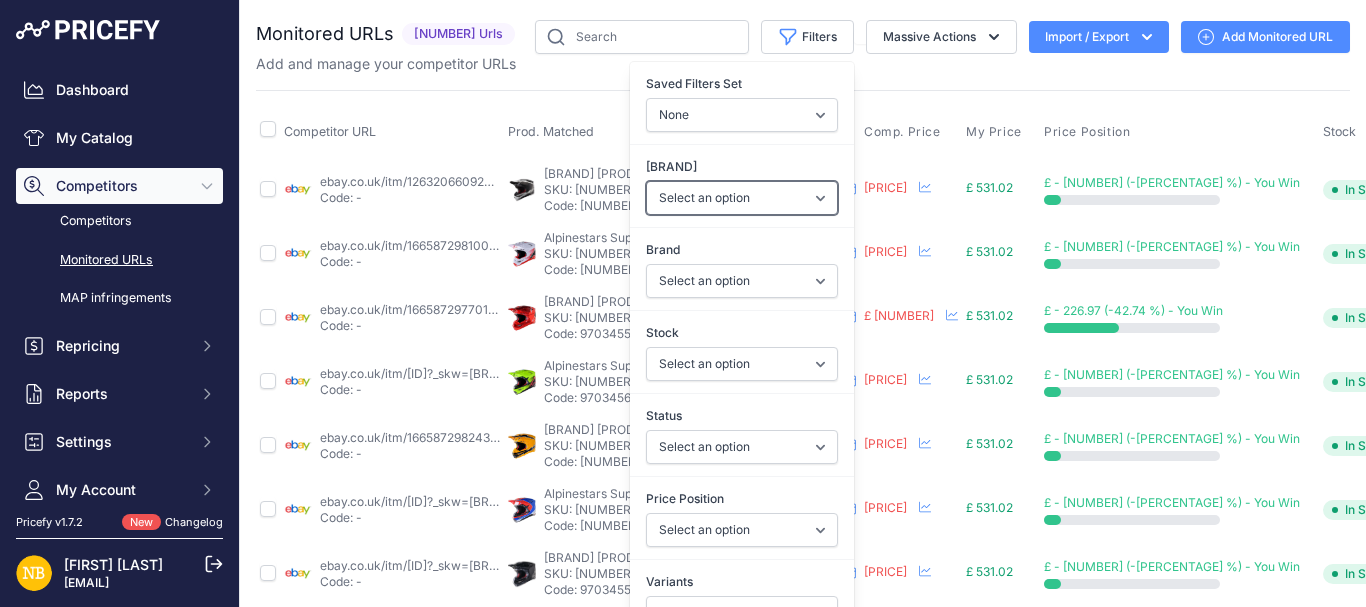 click on "Select an option
1stmx.co.uk
99bikes.co.uk
adventurerider.co.uk
agv.com
atmotocross.com
bdlamotorbikes.co.uk
belstaff.com
biker-bits-limited.myshopify.com
bikersworldstore.co.uk
brandedbiker.co.uk
dainese.com
dirtbikexpress.co.uk
dstoremanchester.co.uk
ebay.co.uk
essexbikerscentre.co.uk
gearchangeonline.com
getgeared.co.uk
ghostbikes.com
helmetcity.co.uk
hgbyamaha.co.uk
honda-direct.co.uk
infinitymotorcycles.com
jsaccessories.co.uk
megamotorcyclestore.co.uk tcxboots.com" at bounding box center [742, 198] 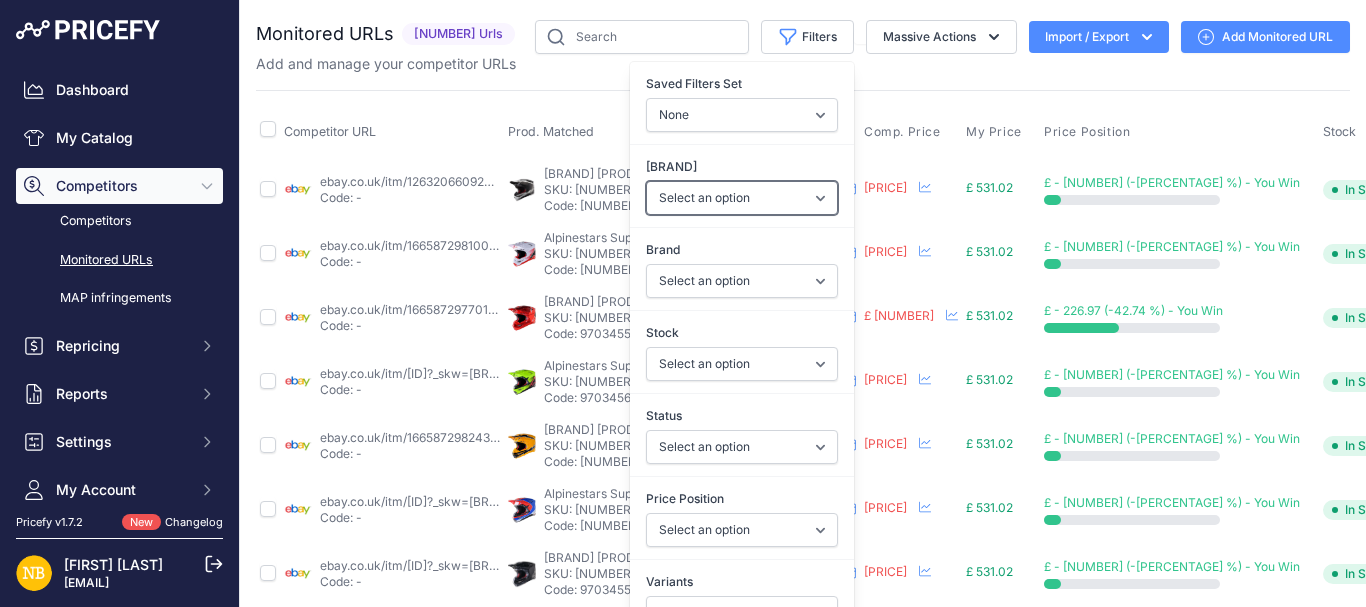 select on "4343" 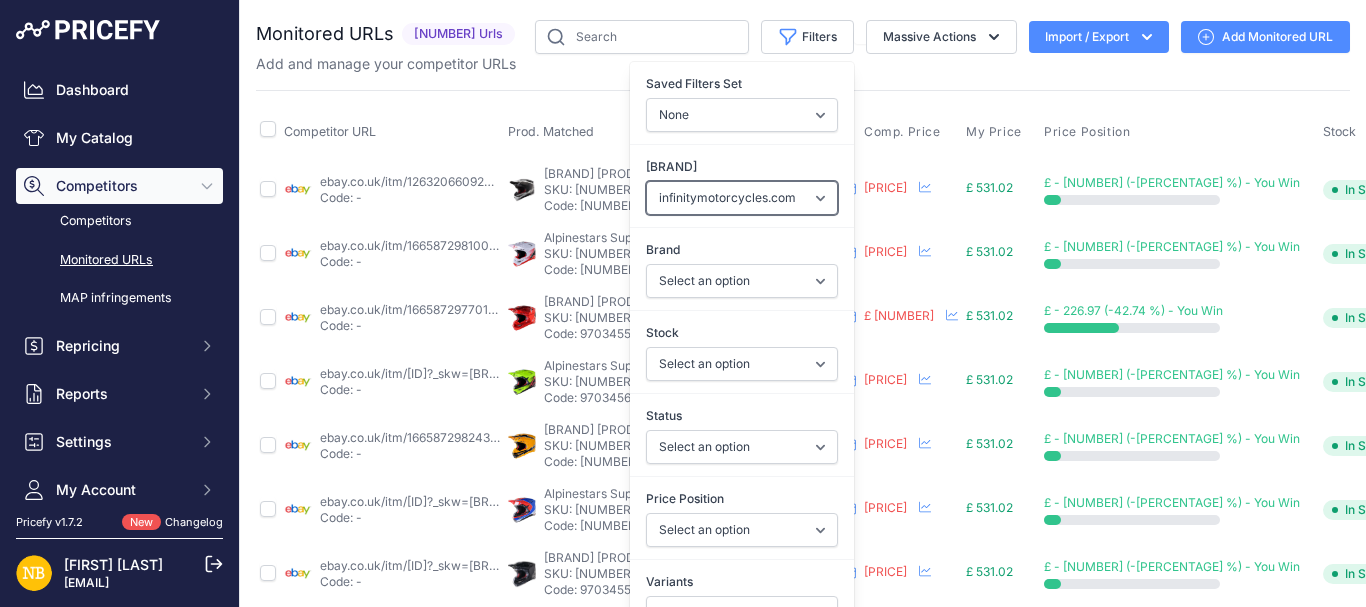 click on "Select an option
1stmx.co.uk
99bikes.co.uk
adventurerider.co.uk
agv.com
atmotocross.com
bdlamotorbikes.co.uk
belstaff.com
biker-bits-limited.myshopify.com
bikersworldstore.co.uk
brandedbiker.co.uk
dainese.com
dirtbikexpress.co.uk
dstoremanchester.co.uk
ebay.co.uk
essexbikerscentre.co.uk
gearchangeonline.com
getgeared.co.uk
ghostbikes.com
helmetcity.co.uk
hgbyamaha.co.uk
honda-direct.co.uk
infinitymotorcycles.com
jsaccessories.co.uk
megamotorcyclestore.co.uk tcxboots.com" at bounding box center [742, 198] 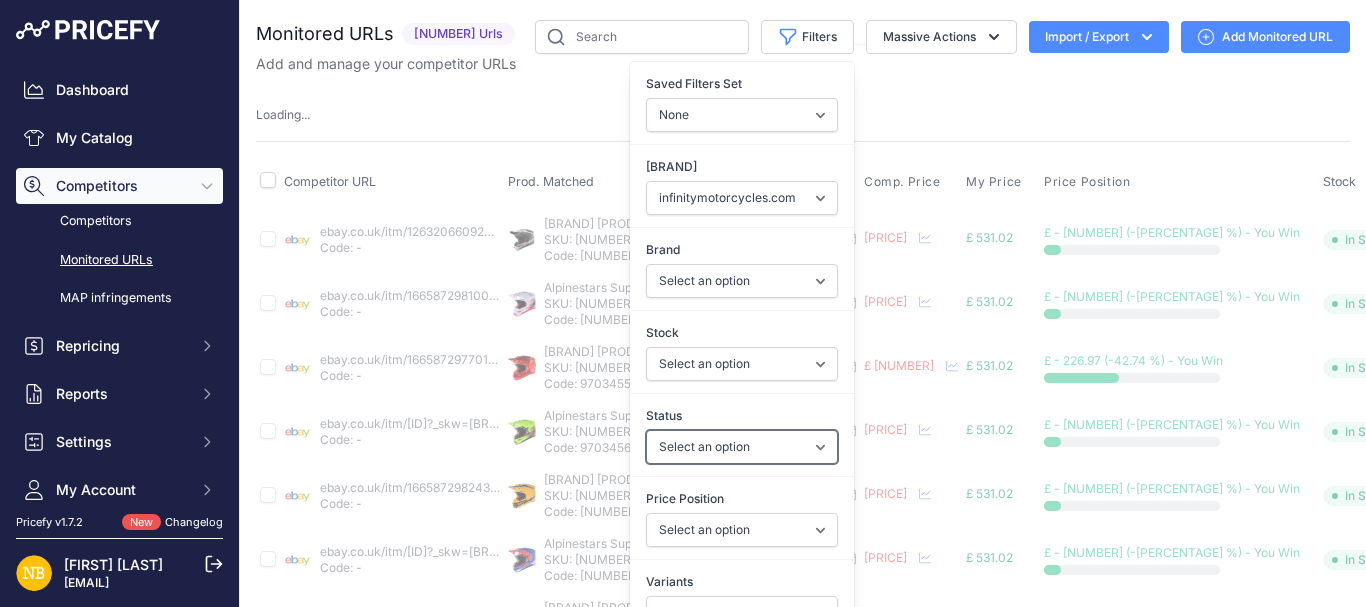 click on "Select an option
Enabled
Disabled
In progress
Scraping Failed
Not Found
Missing Price
In Error" at bounding box center (742, 447) 